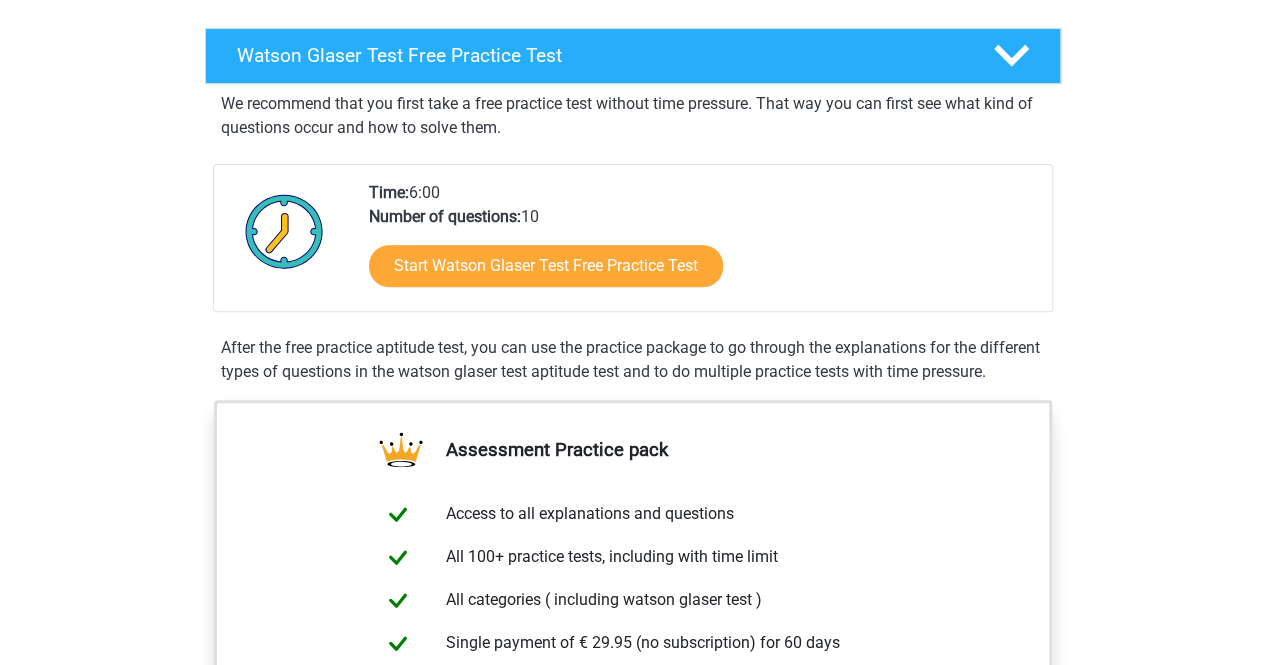 scroll, scrollTop: 300, scrollLeft: 0, axis: vertical 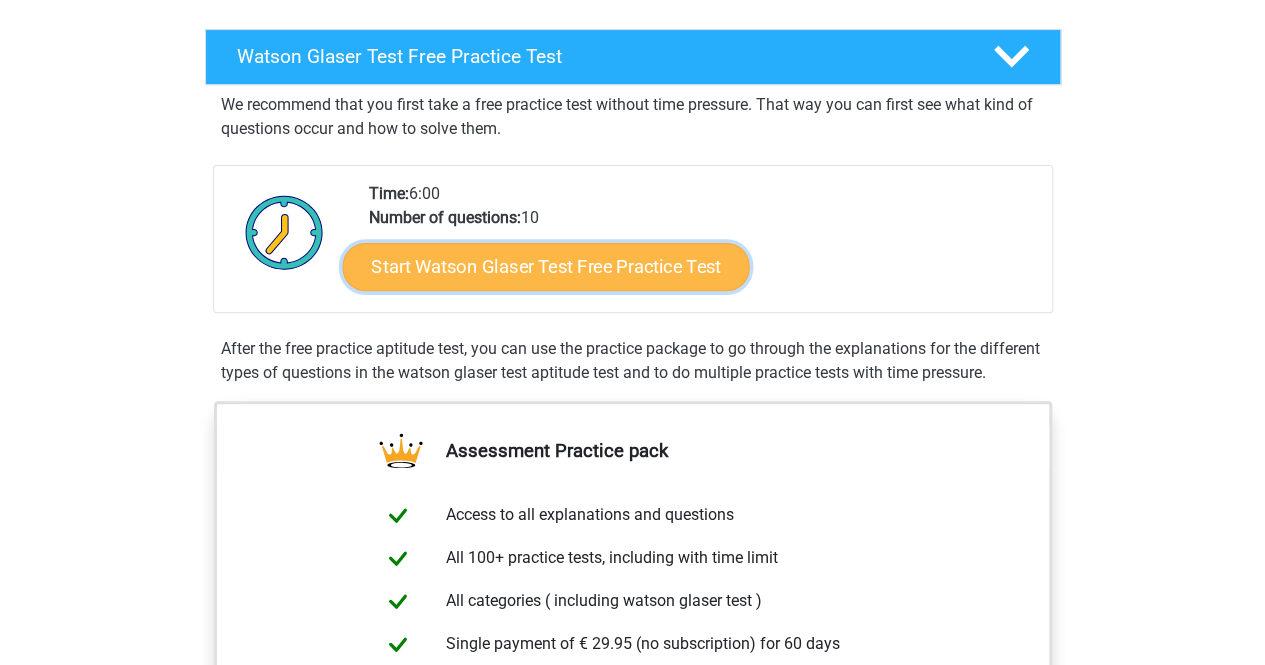 click on "Start Watson Glaser Test
Free Practice Test" at bounding box center (545, 267) 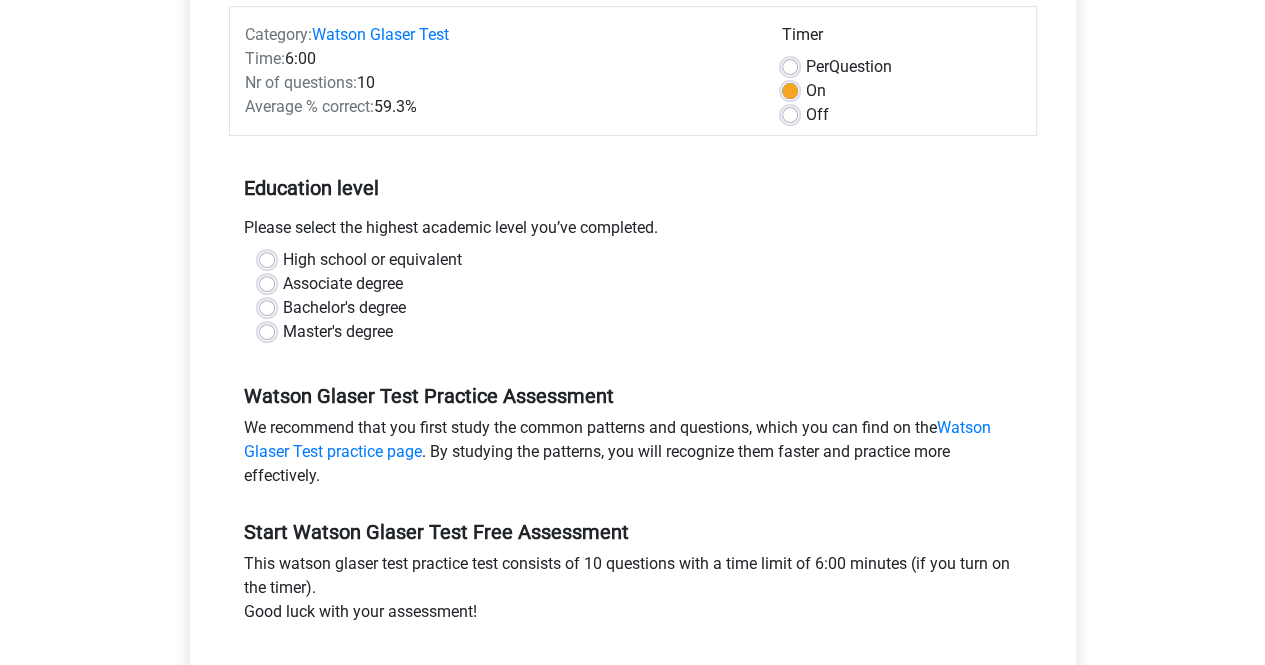 scroll, scrollTop: 300, scrollLeft: 0, axis: vertical 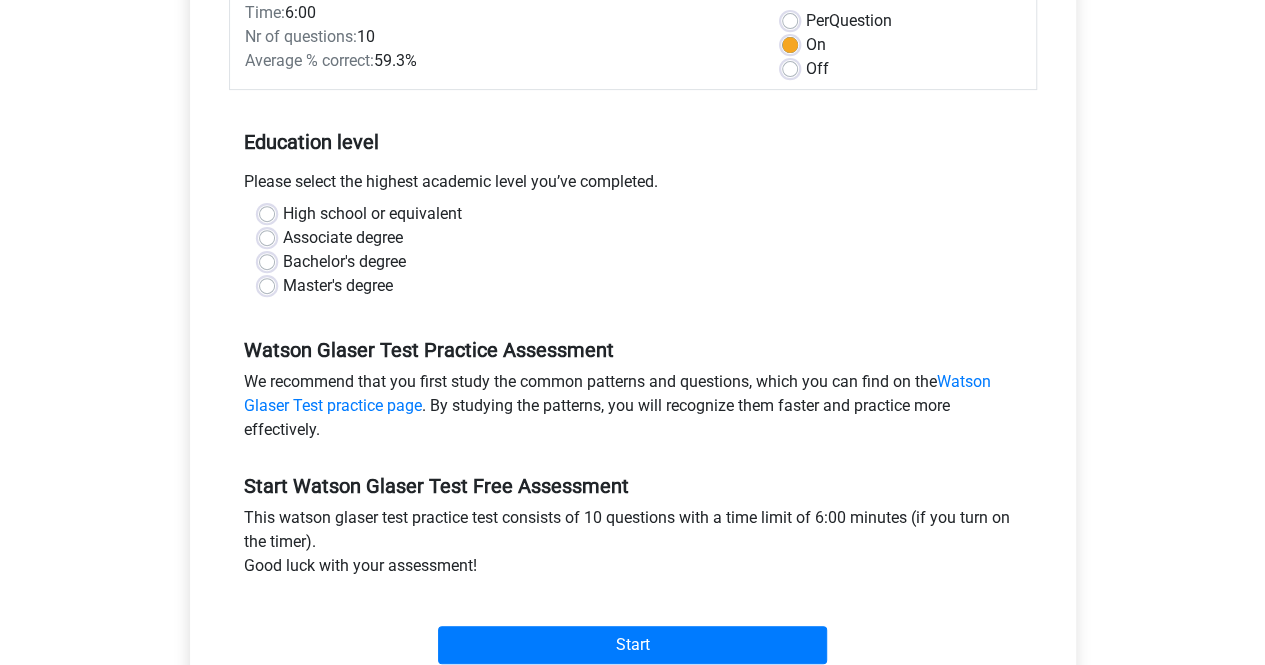 click on "Associate degree" at bounding box center (343, 238) 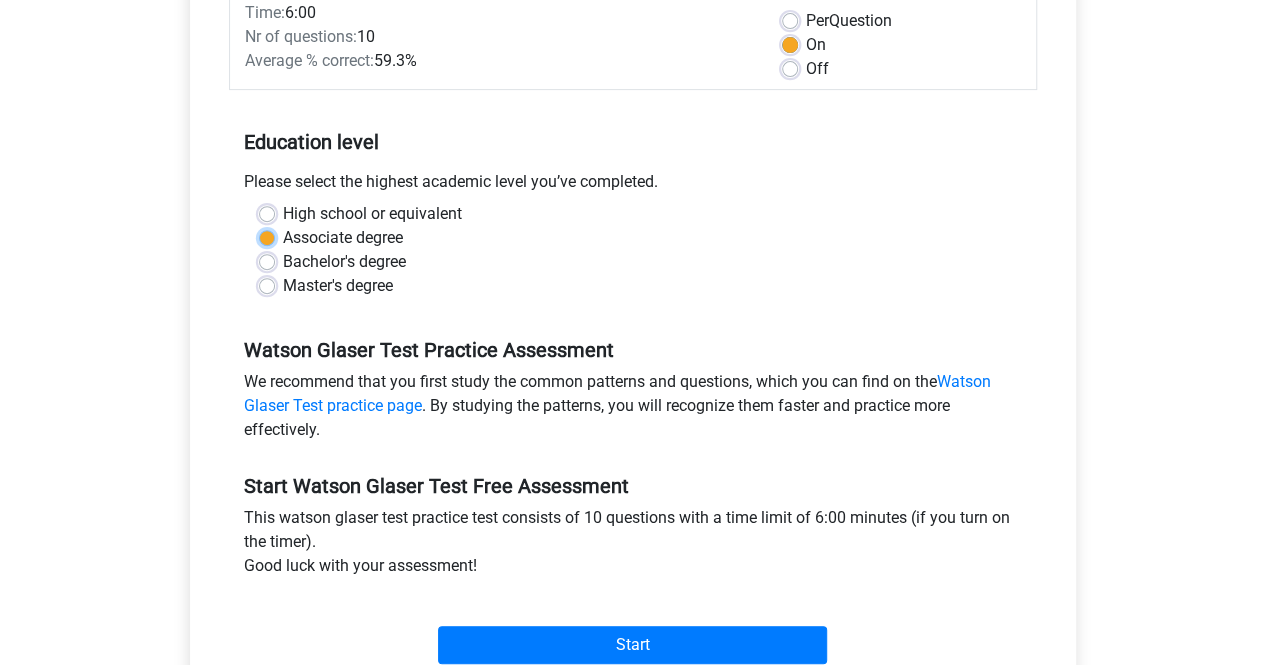click on "Associate degree" at bounding box center (267, 236) 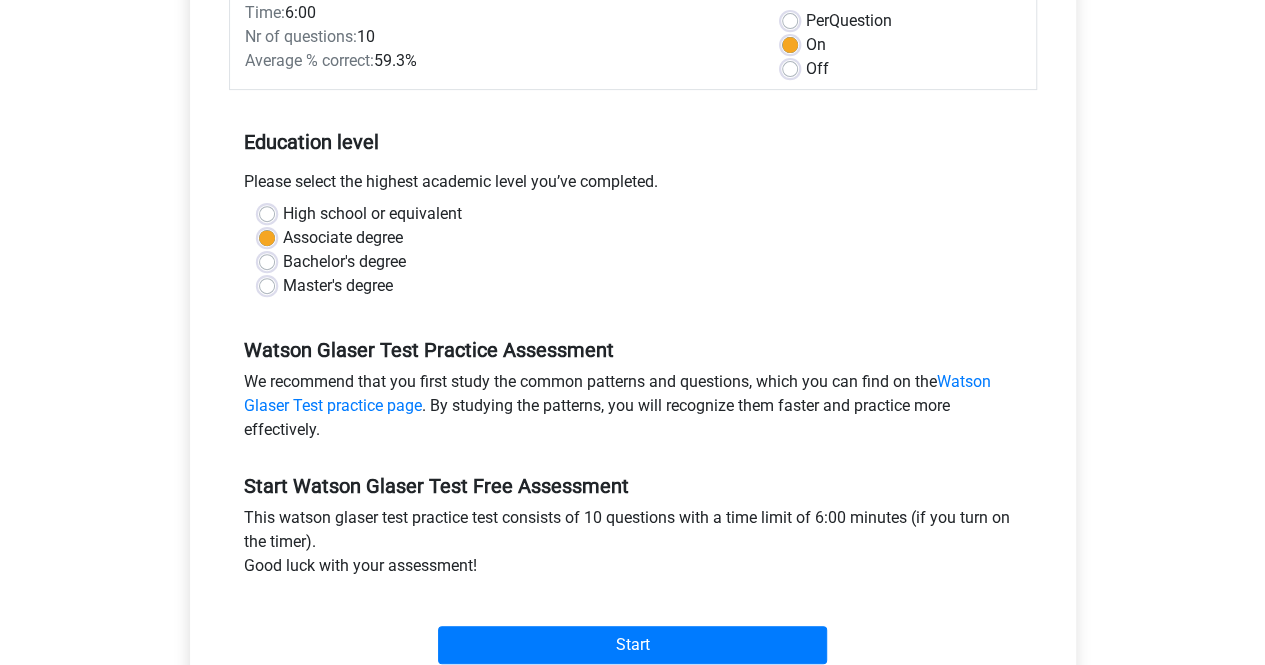click on "Bachelor's degree" at bounding box center [344, 262] 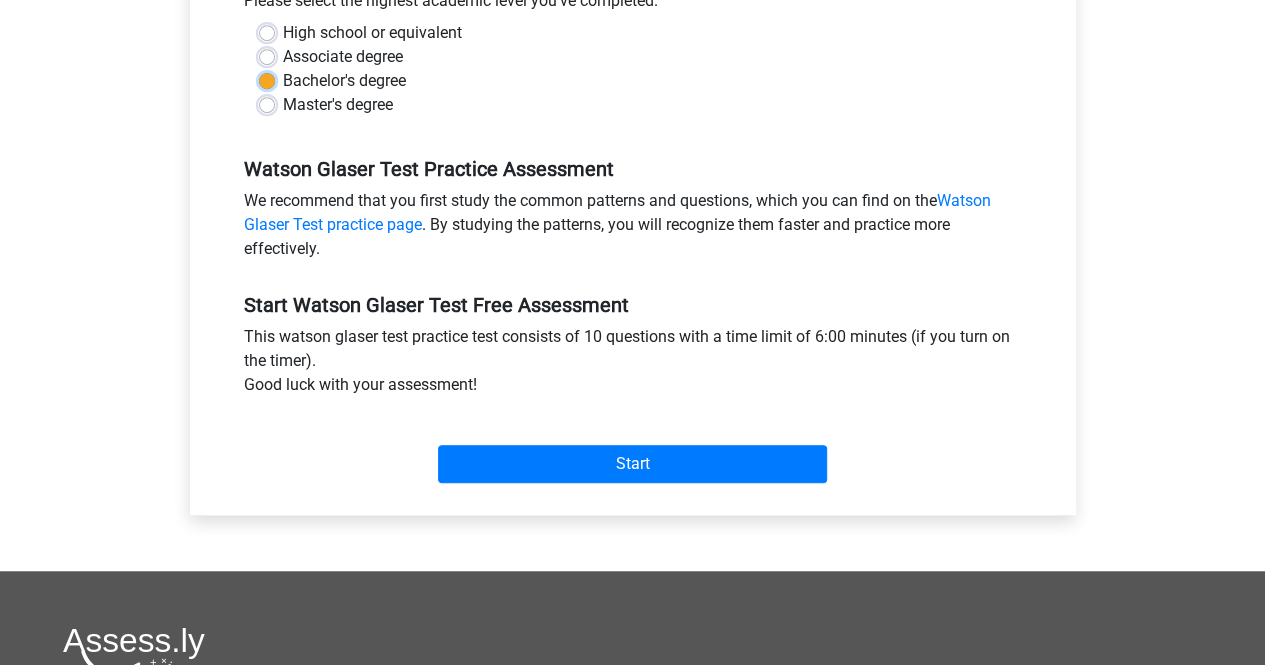 scroll, scrollTop: 500, scrollLeft: 0, axis: vertical 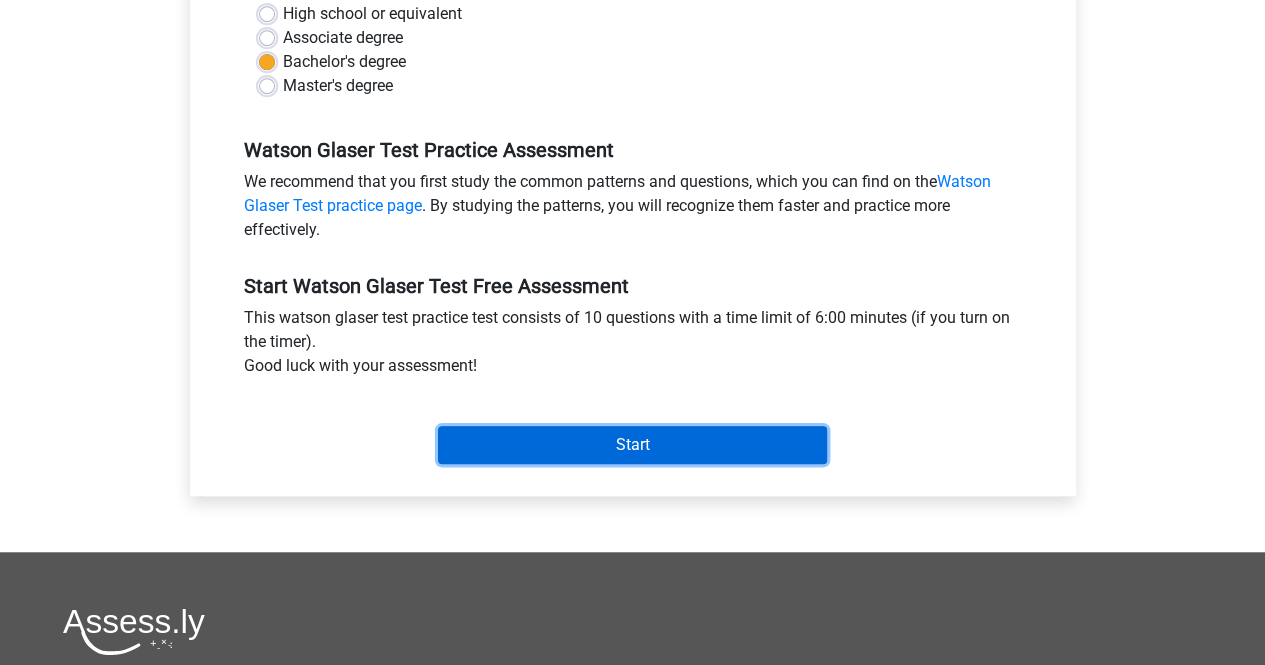 click on "Start" at bounding box center [632, 445] 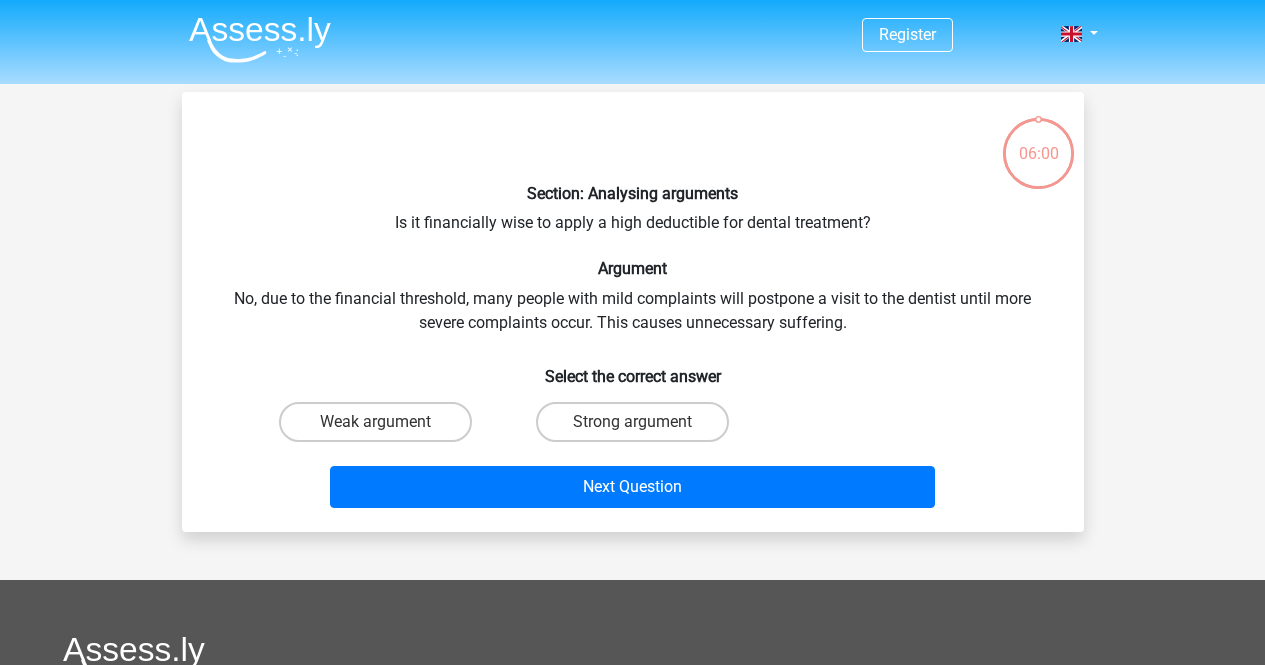 scroll, scrollTop: 0, scrollLeft: 0, axis: both 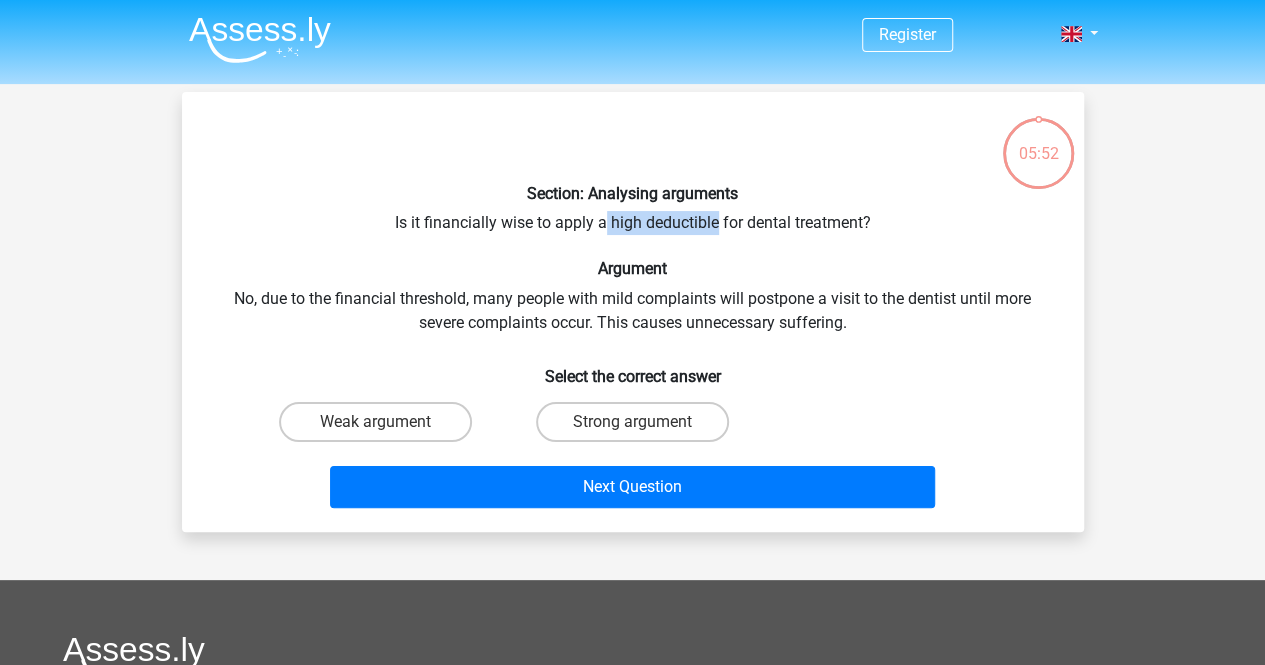 drag, startPoint x: 718, startPoint y: 223, endPoint x: 606, endPoint y: 218, distance: 112.11155 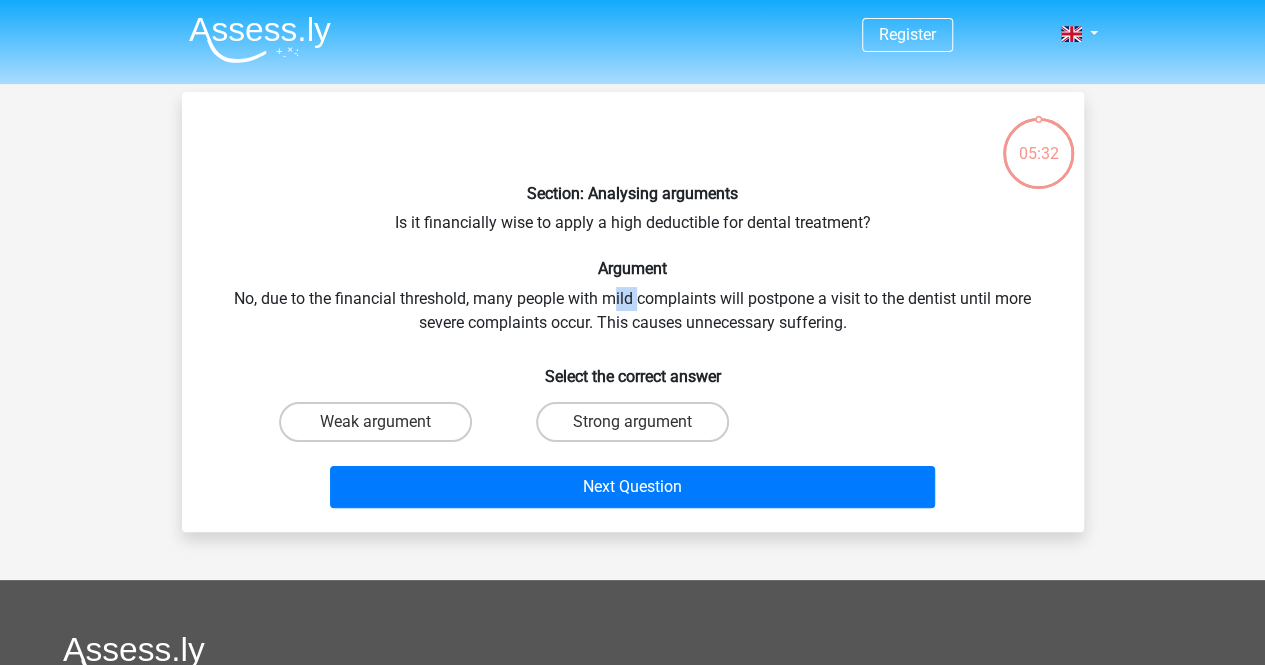 drag, startPoint x: 617, startPoint y: 305, endPoint x: 645, endPoint y: 310, distance: 28.442924 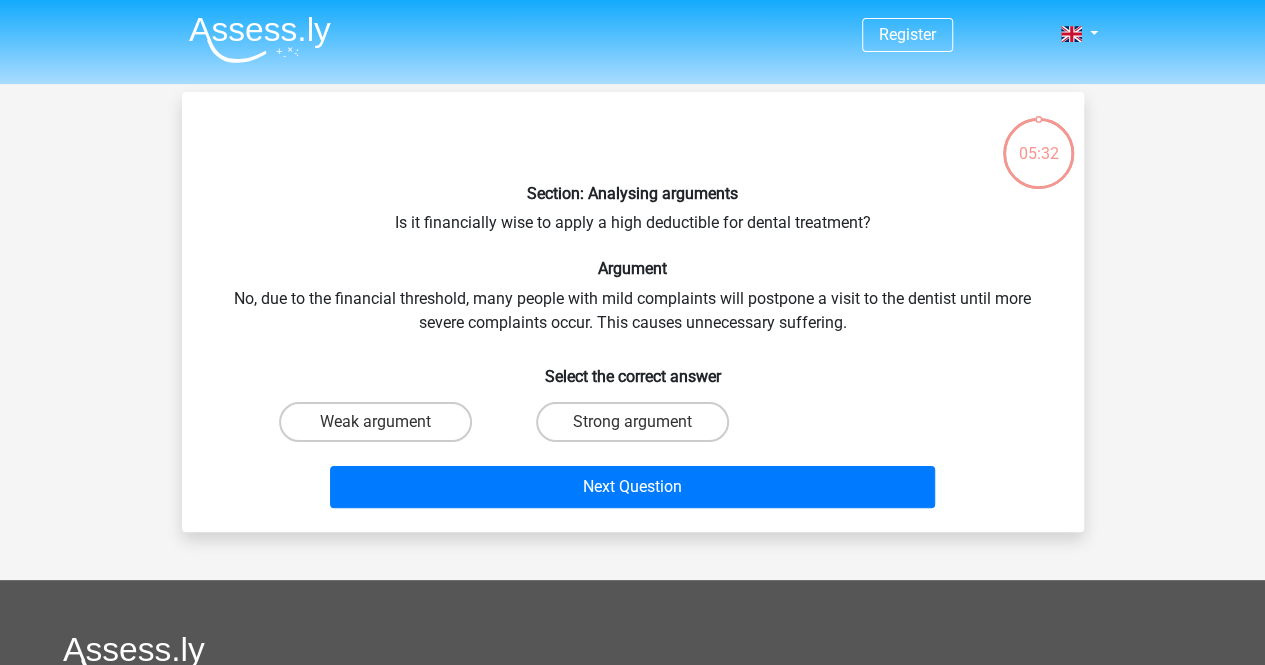 click on "Section: Analysing arguments Is it financially wise to apply a high deductible for dental treatment? Argument No, due to the financial threshold, many people with mild complaints will postpone a visit to the dentist until more severe complaints occur. This causes unnecessary suffering.
Select the correct answer
Weak argument
Strong argument" at bounding box center [633, 312] 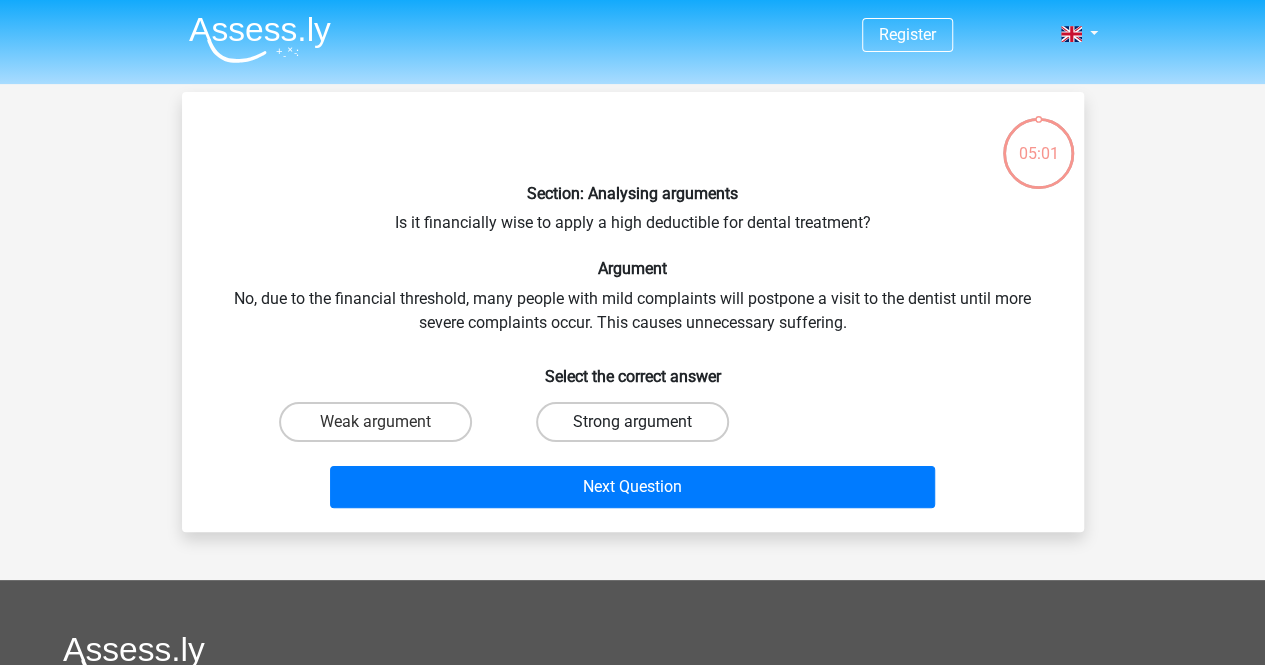 click on "Strong argument" at bounding box center (632, 422) 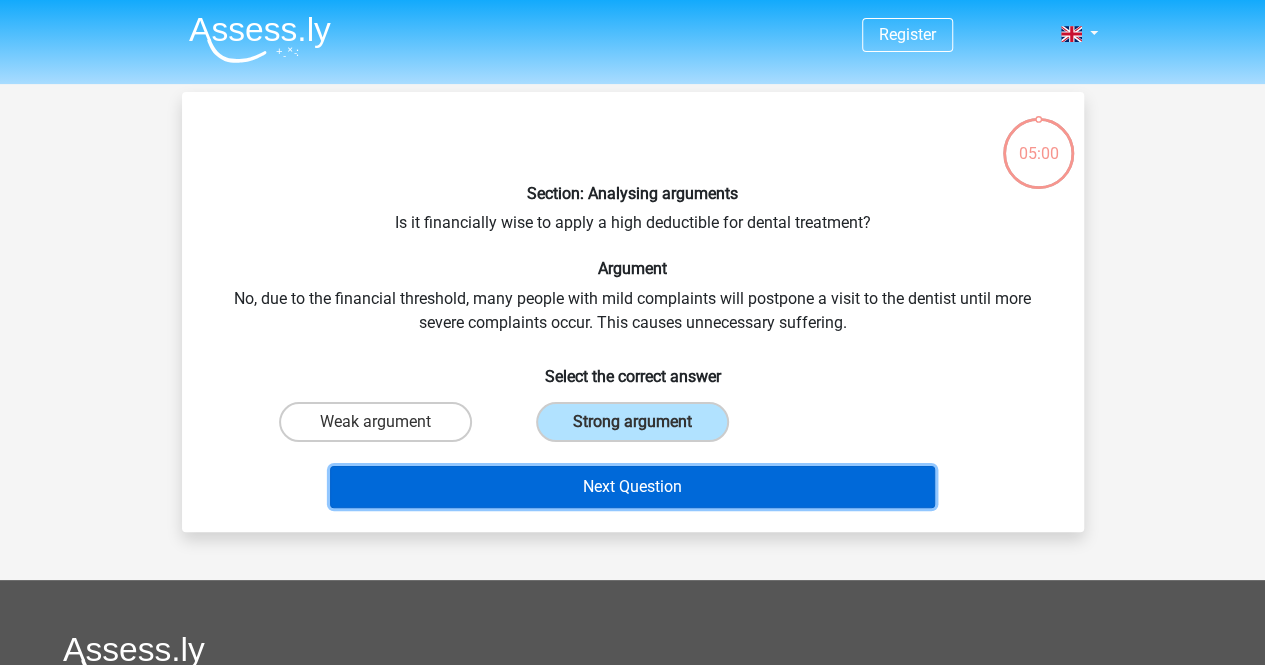 click on "Next Question" at bounding box center [632, 487] 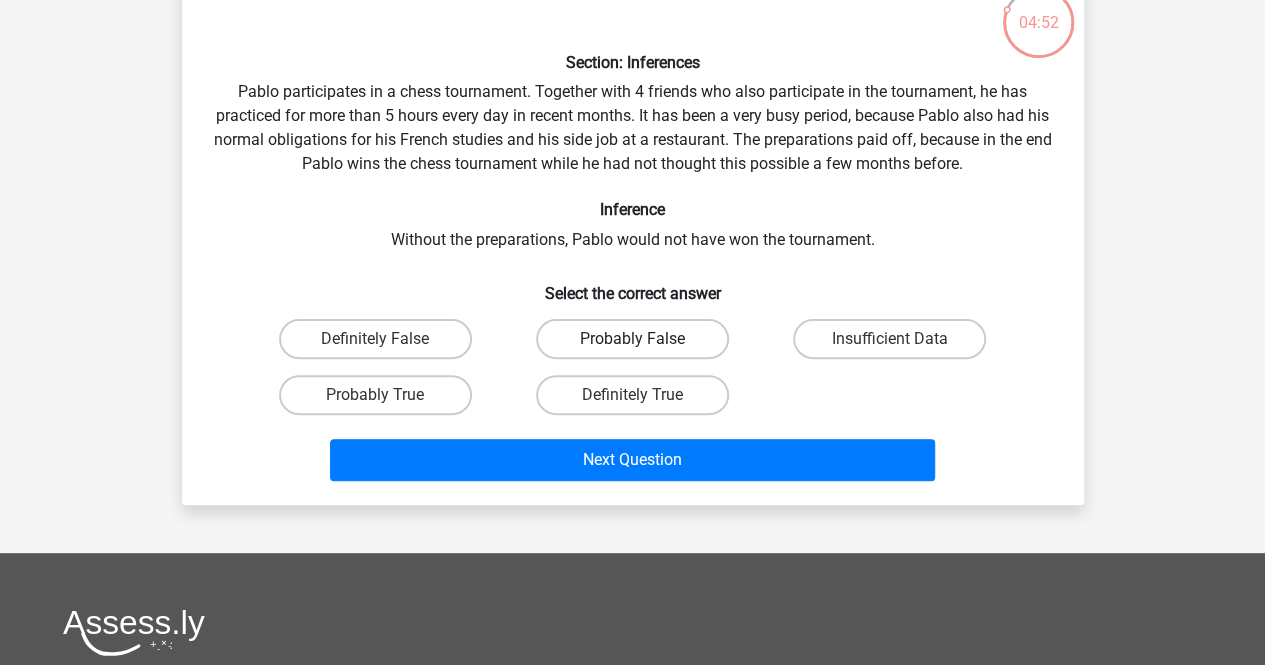 scroll, scrollTop: 100, scrollLeft: 0, axis: vertical 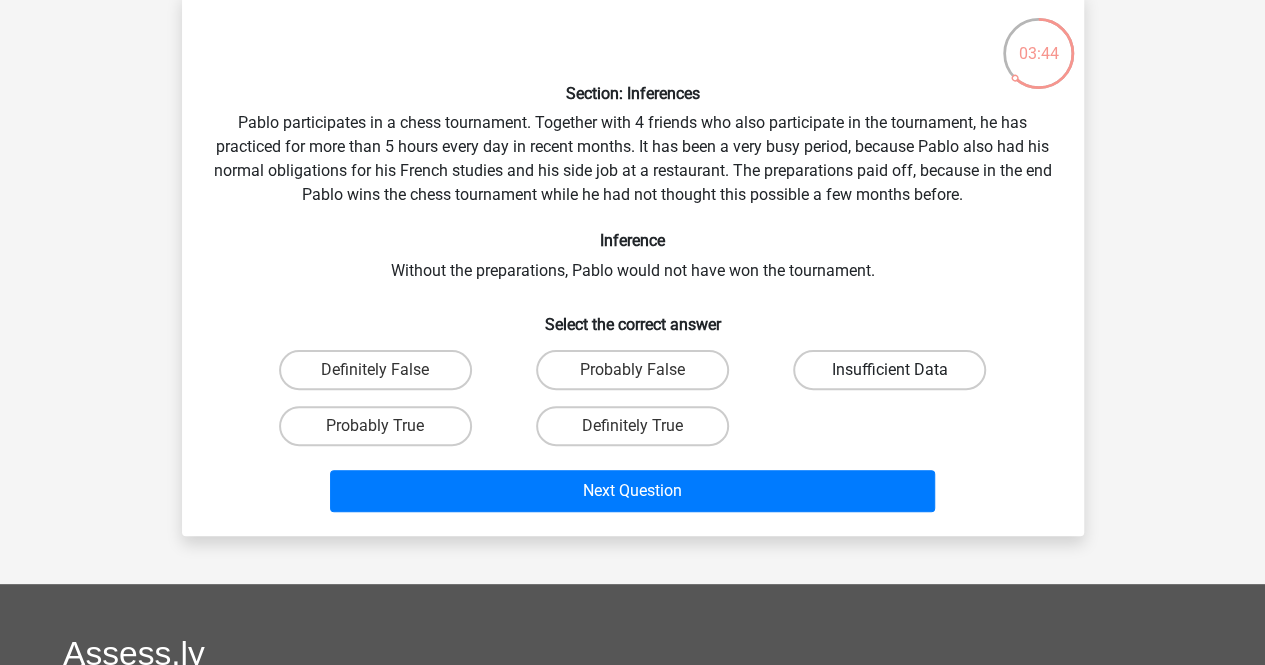 click on "Insufficient Data" at bounding box center (889, 370) 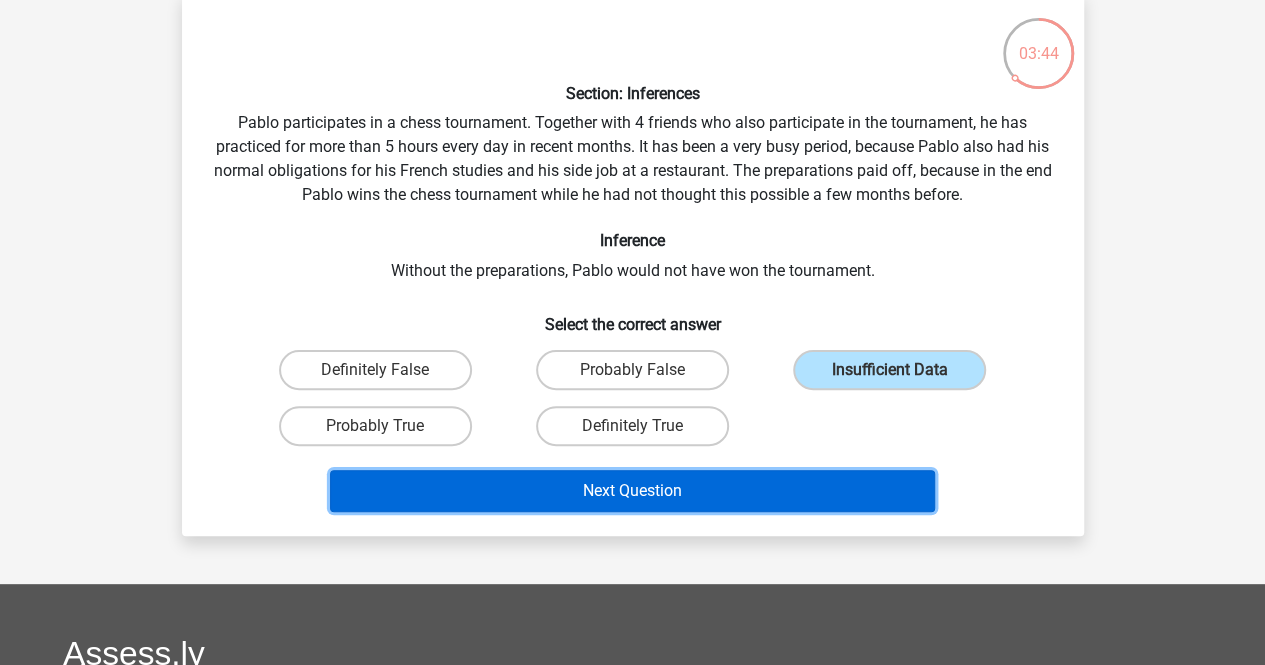 click on "Next Question" at bounding box center [632, 491] 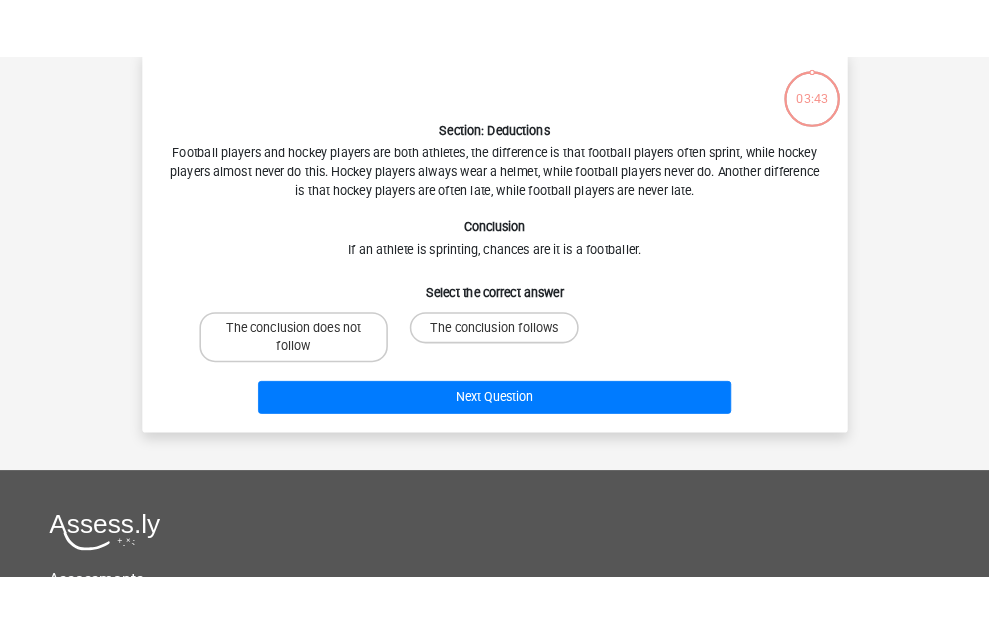 scroll, scrollTop: 92, scrollLeft: 0, axis: vertical 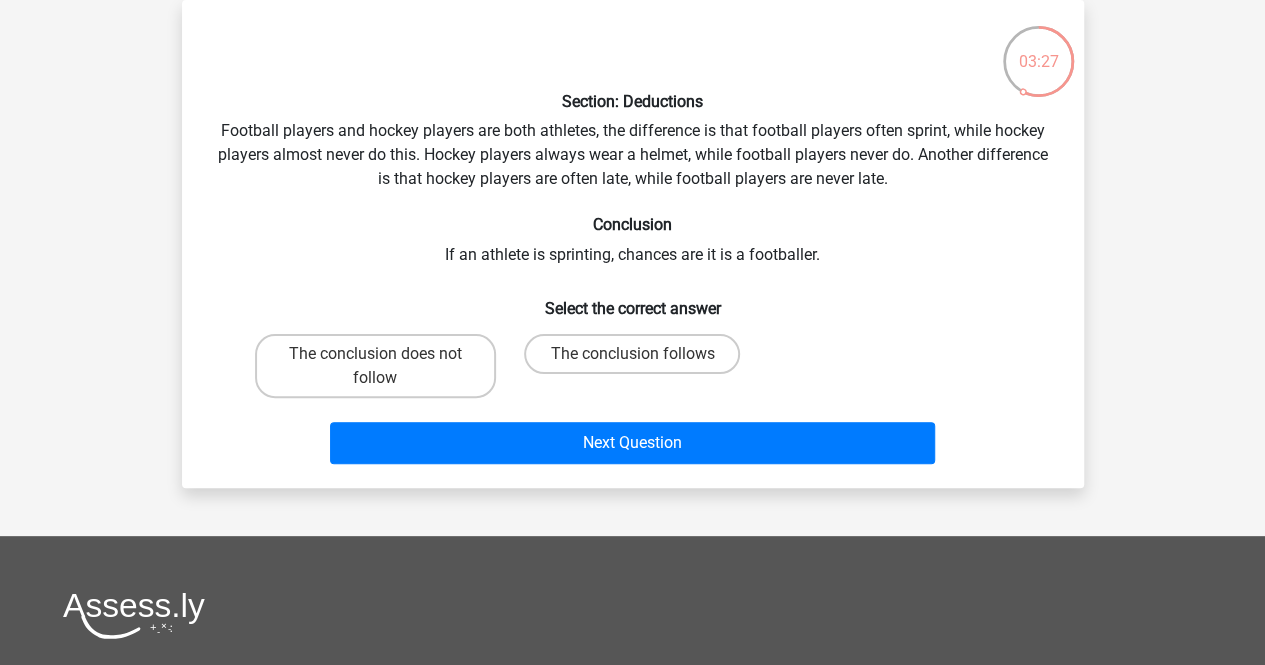 drag, startPoint x: 381, startPoint y: 379, endPoint x: 398, endPoint y: 293, distance: 87.66413 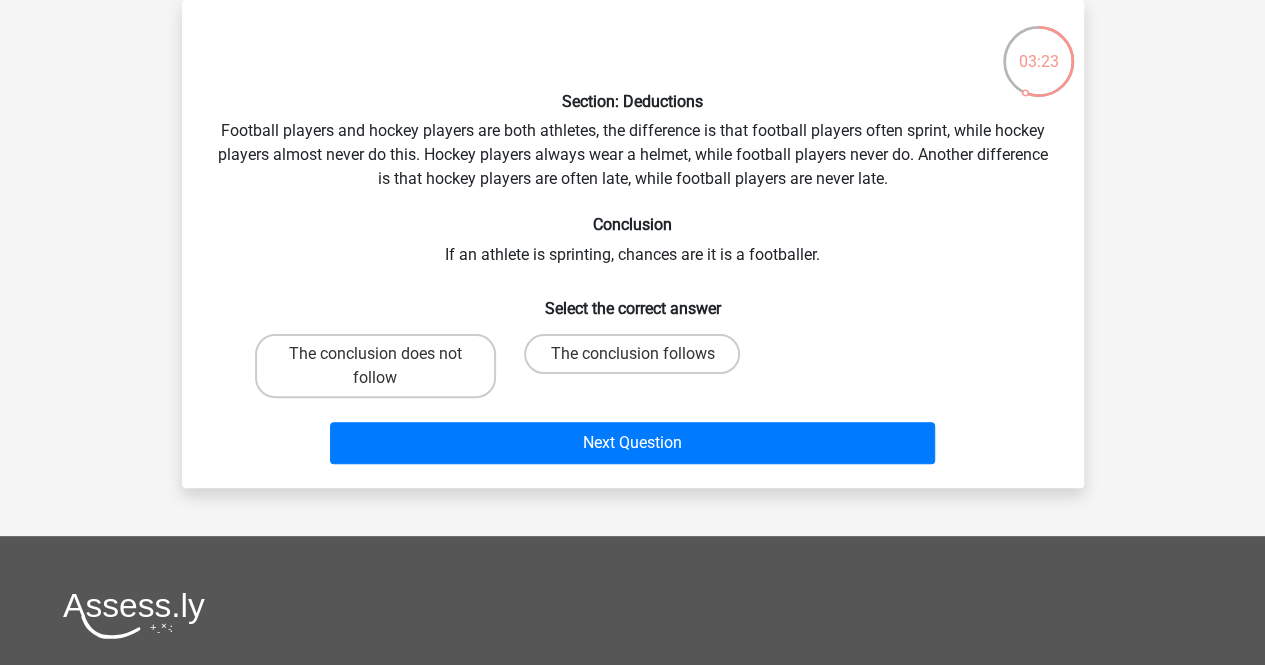 click on "The conclusion does not follow" at bounding box center (375, 366) 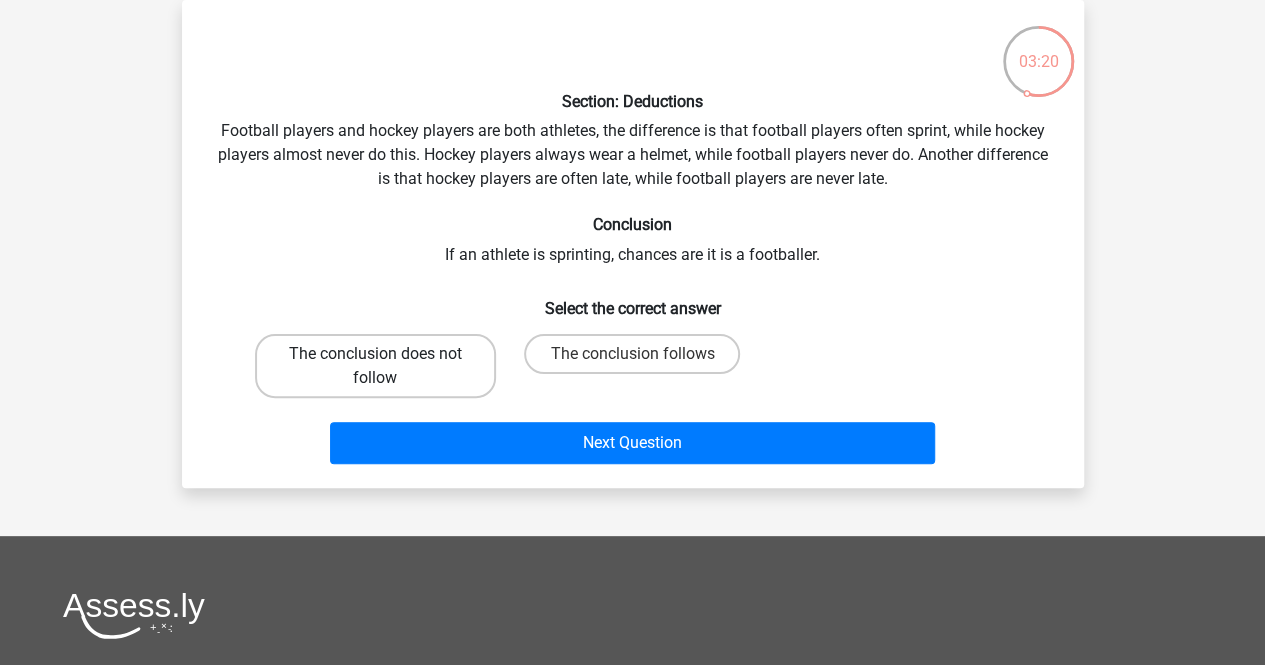 click on "The conclusion does not follow" at bounding box center (375, 366) 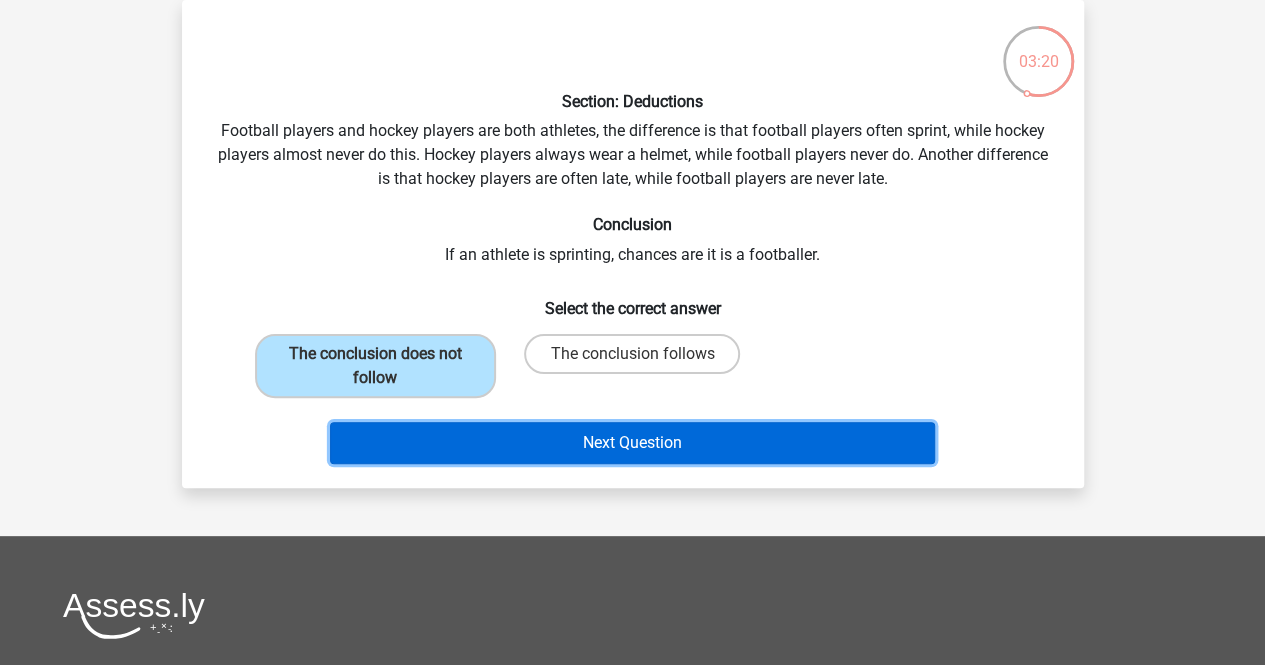 click on "Next Question" at bounding box center (632, 443) 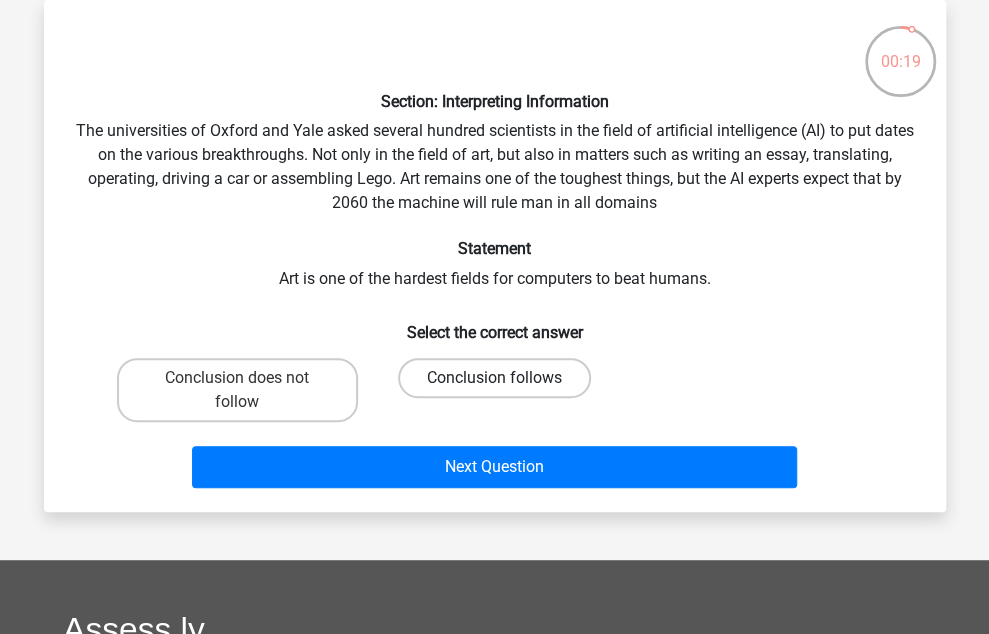 click on "Conclusion follows" at bounding box center [494, 378] 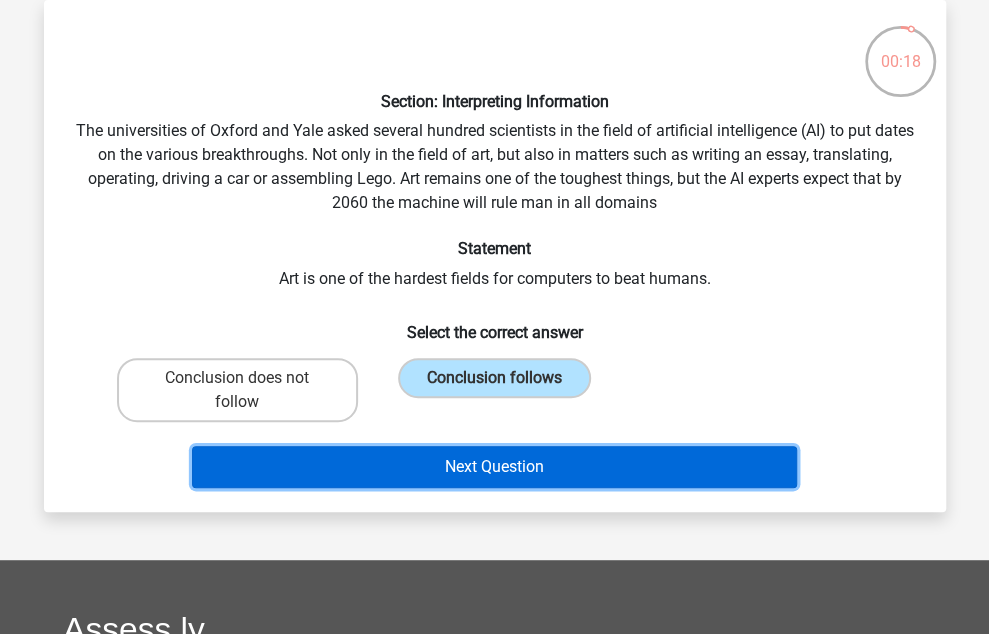 click on "Next Question" at bounding box center [494, 467] 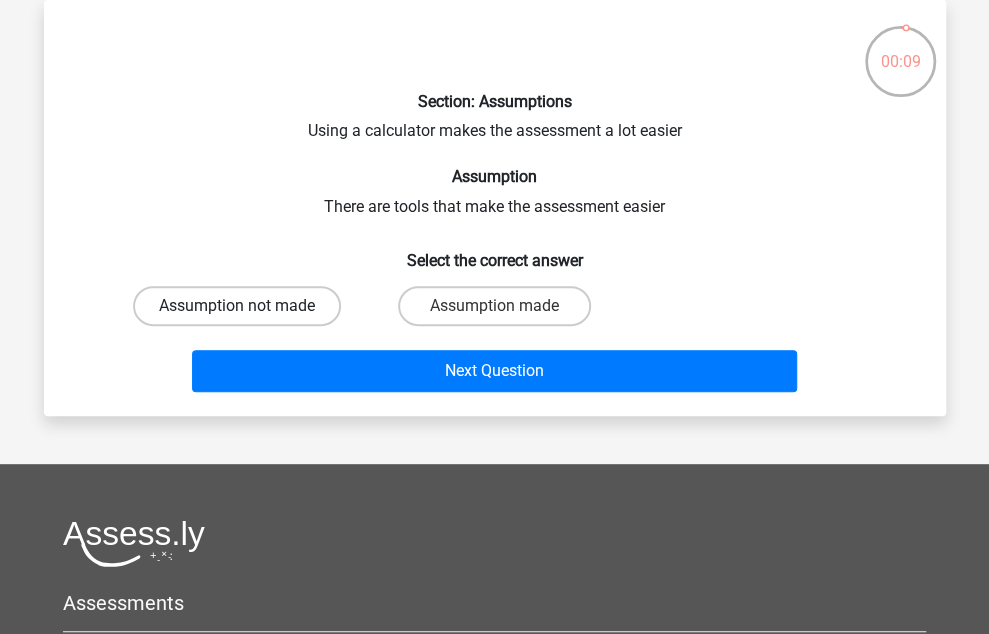 click on "Assumption not made" at bounding box center [237, 306] 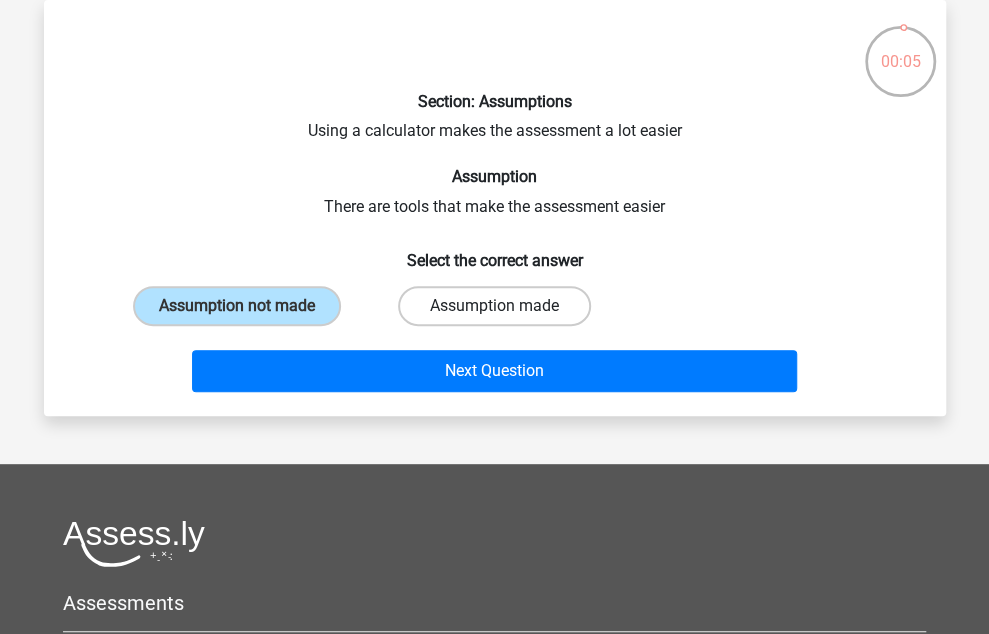 click on "Assumption made" at bounding box center [494, 306] 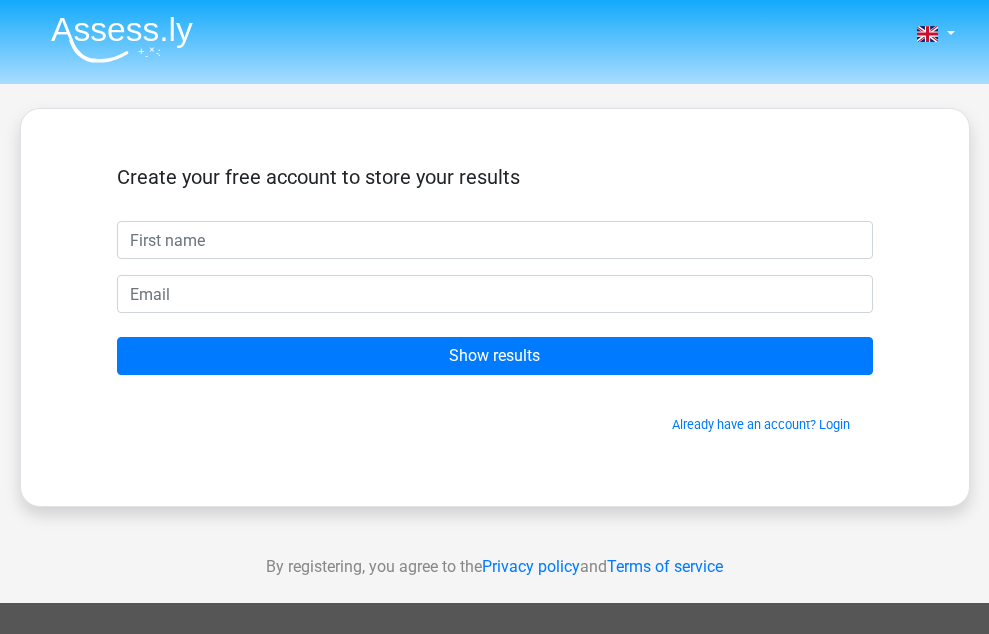 scroll, scrollTop: 0, scrollLeft: 0, axis: both 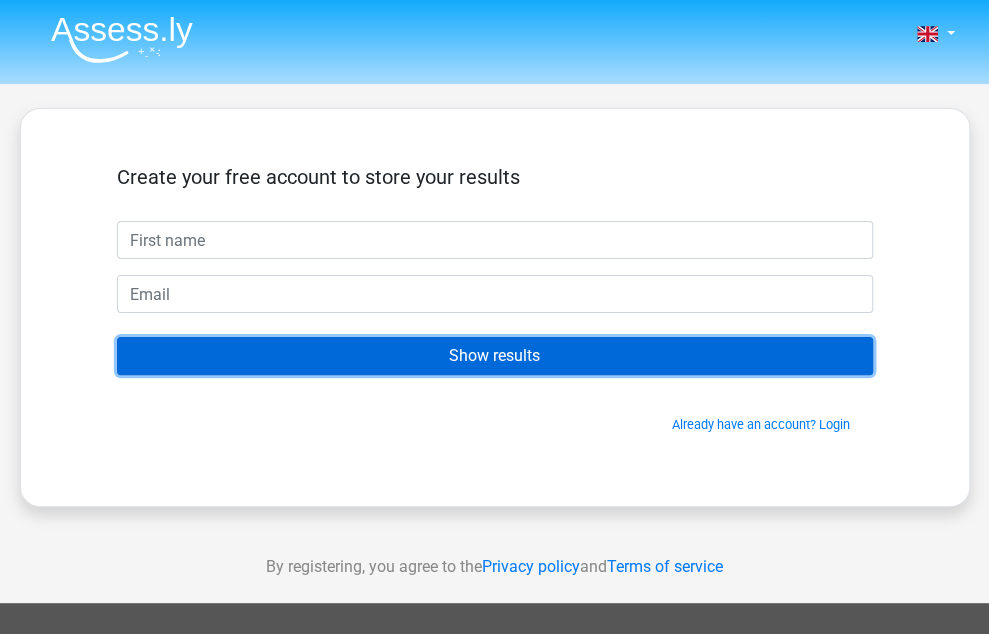click on "Show results" at bounding box center (495, 356) 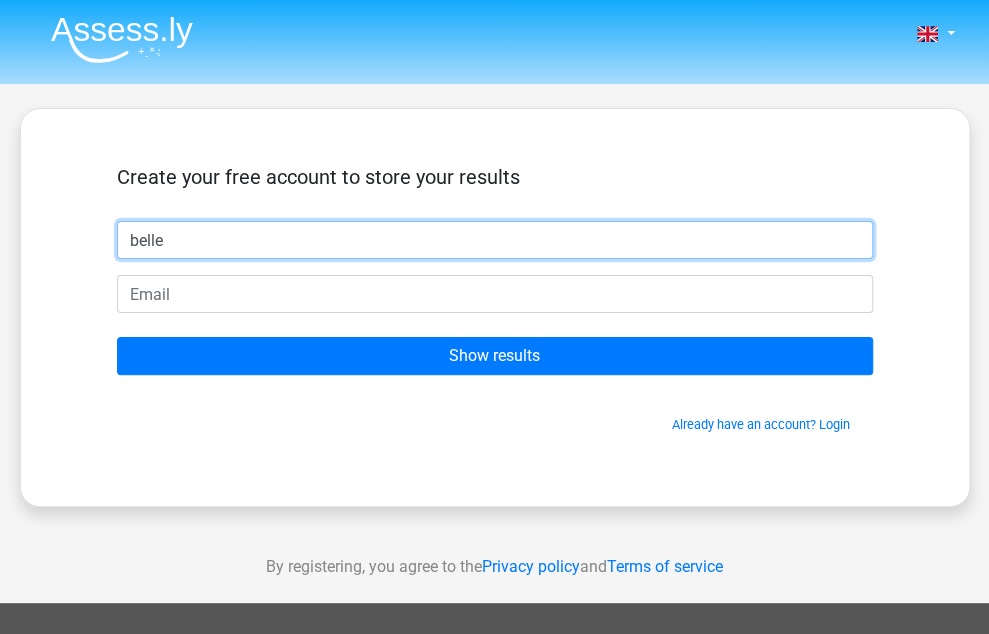 type on "belle" 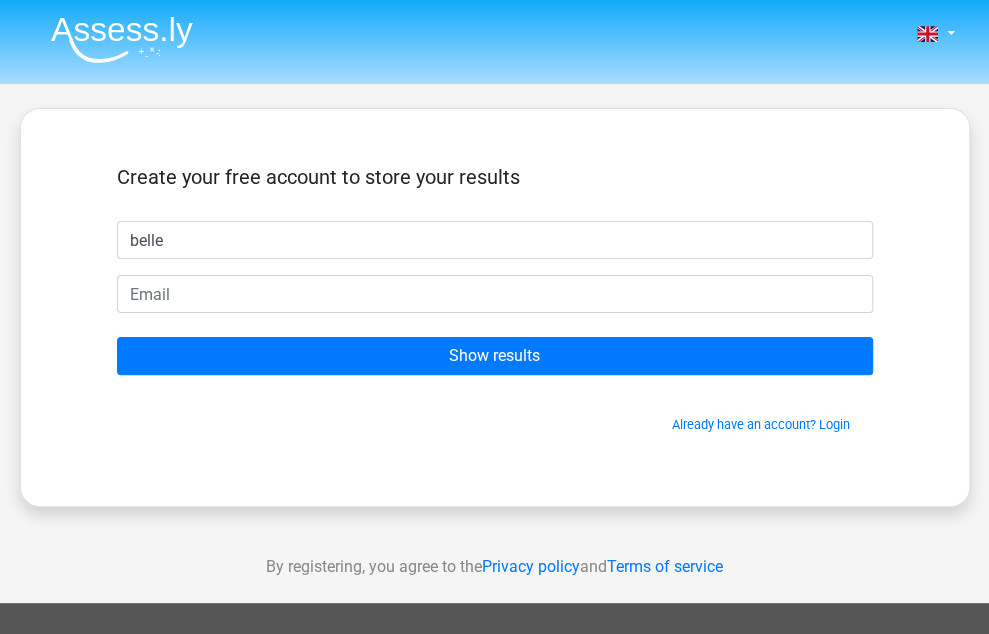 click on "Create your free account to store your results
belle
Show results
Already have an account? Login" at bounding box center [495, 299] 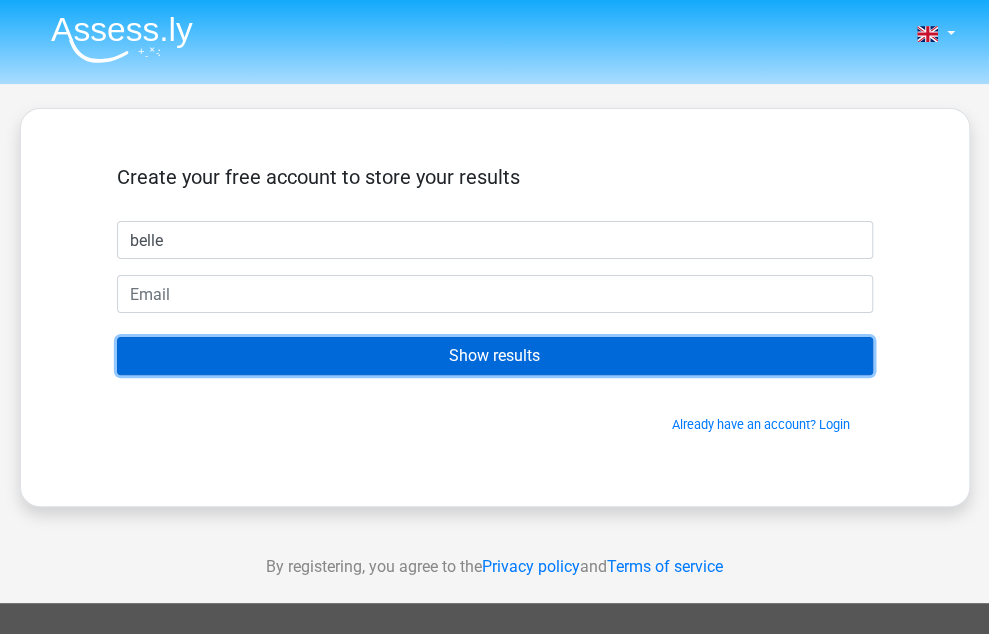 click on "Show results" at bounding box center [495, 356] 